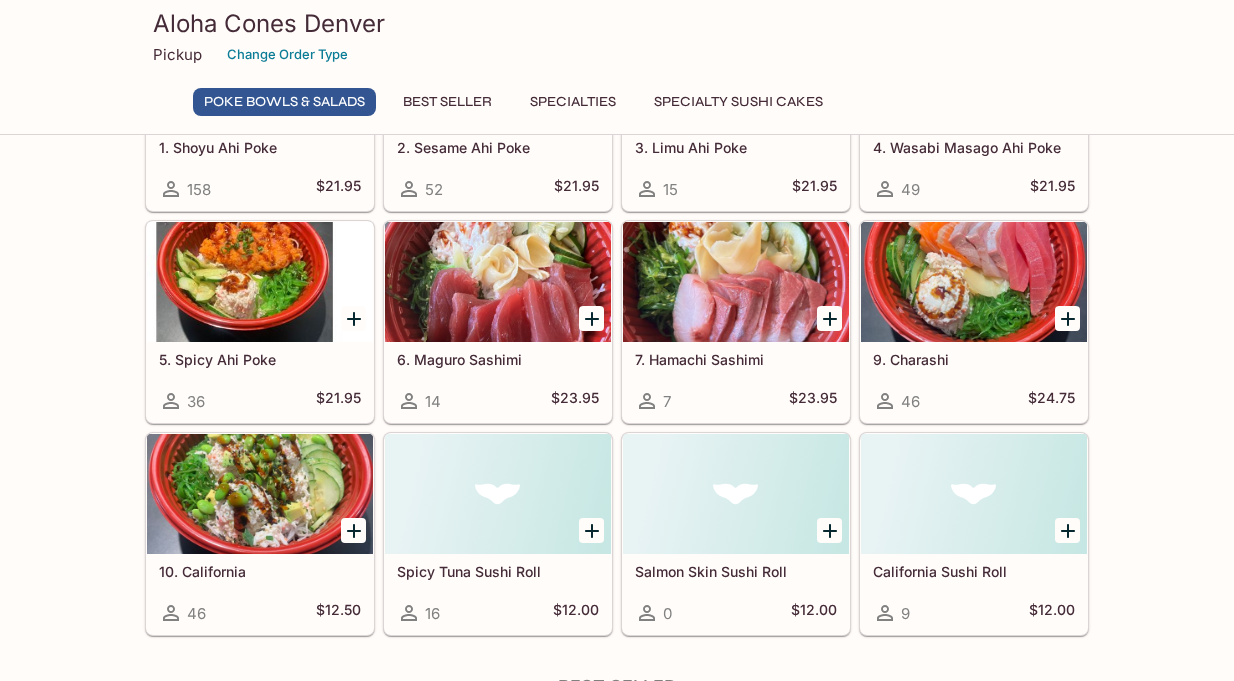 scroll, scrollTop: 217, scrollLeft: 0, axis: vertical 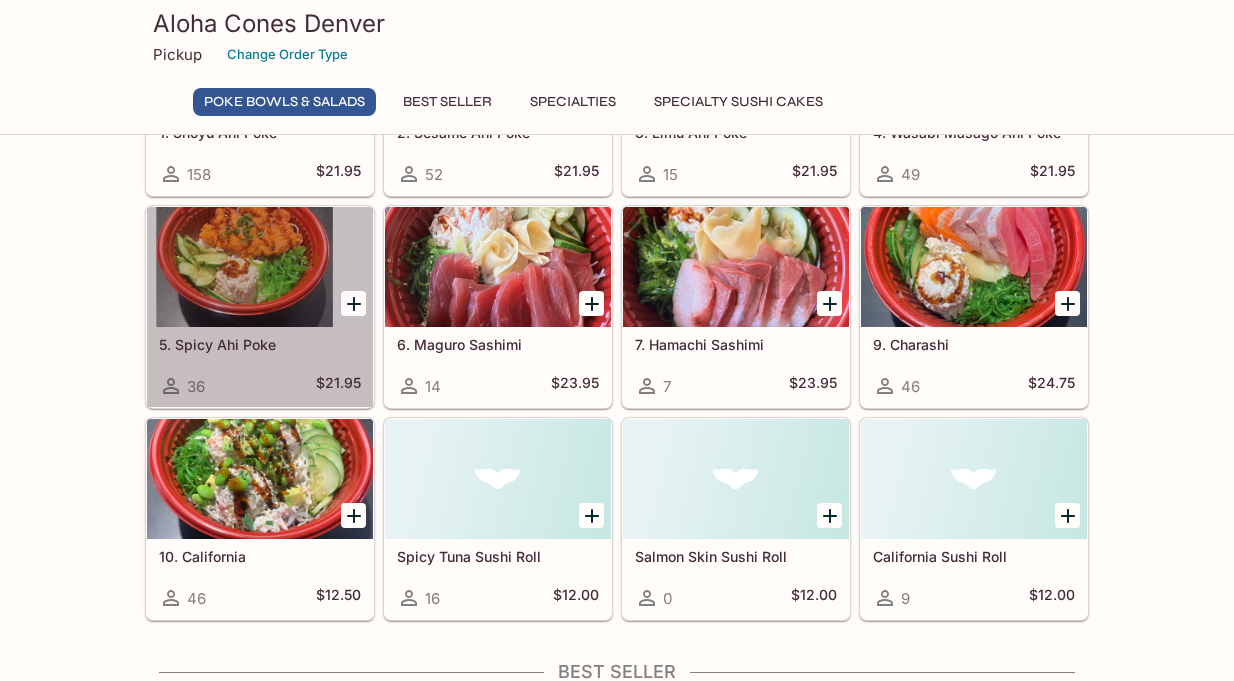 click on "5. Spicy Ahi Poke 36 $21.95" at bounding box center [260, 367] 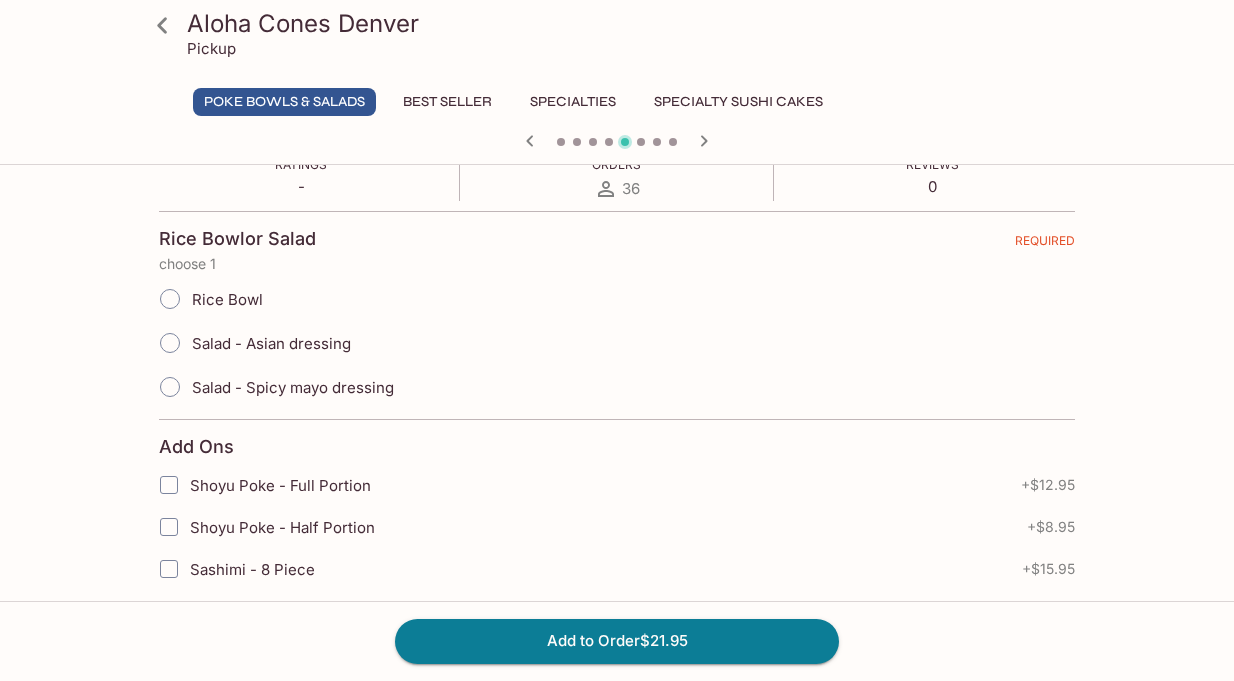 scroll, scrollTop: 467, scrollLeft: 0, axis: vertical 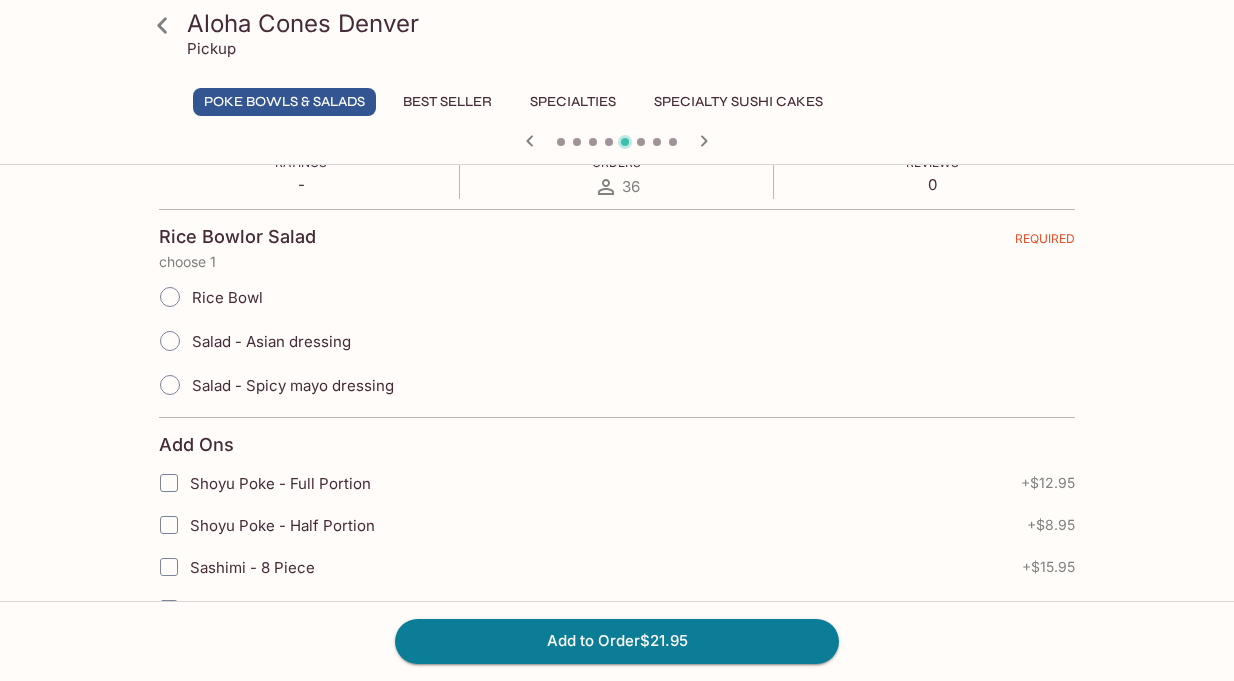 click on "Rice Bowl" at bounding box center (227, 297) 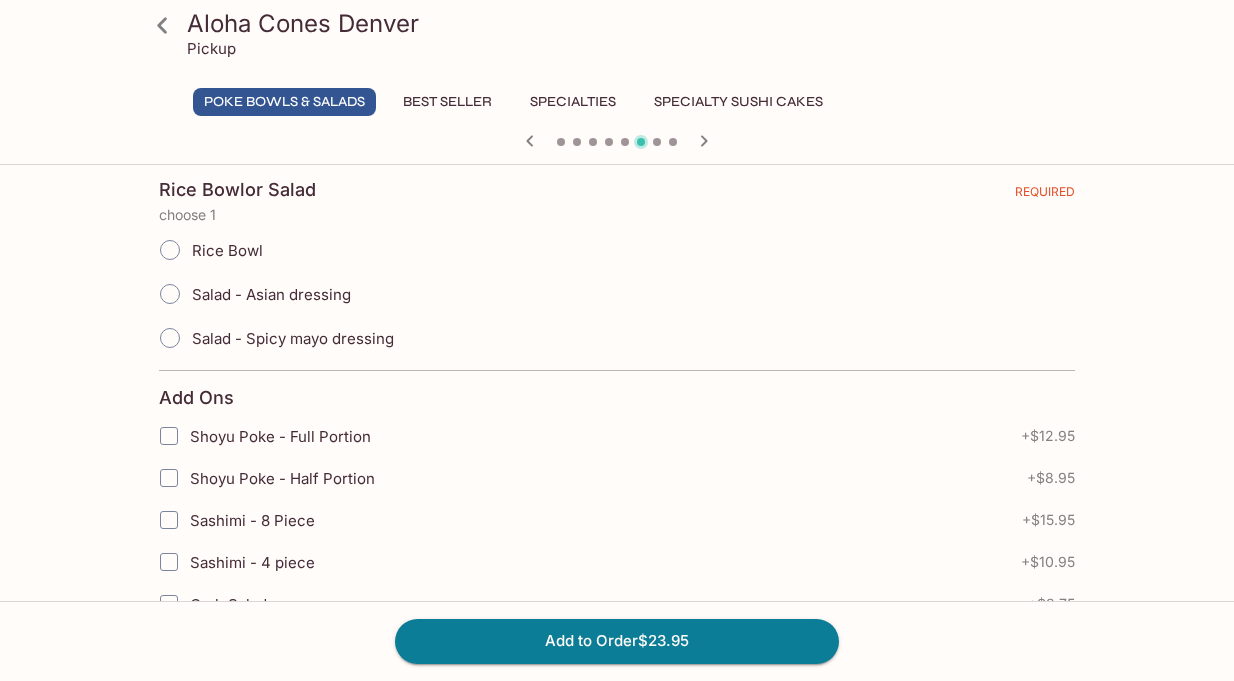 scroll, scrollTop: 515, scrollLeft: 0, axis: vertical 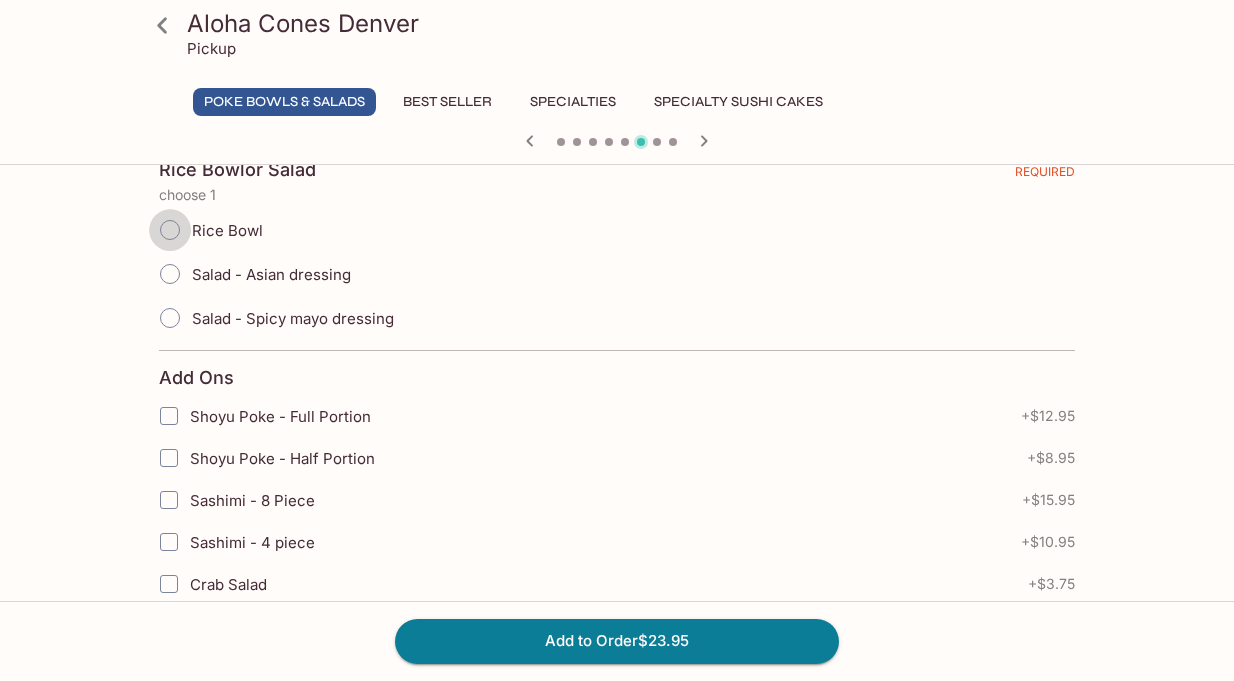 click on "Rice Bowl" at bounding box center [170, 230] 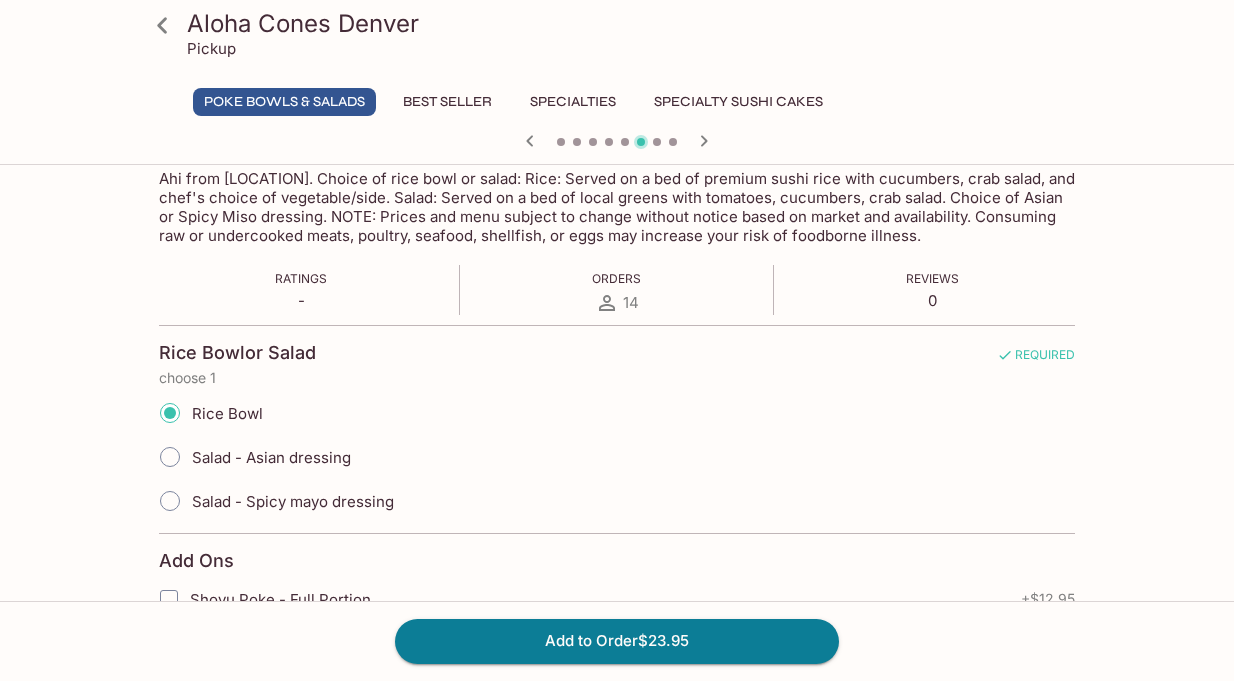 scroll, scrollTop: 301, scrollLeft: 0, axis: vertical 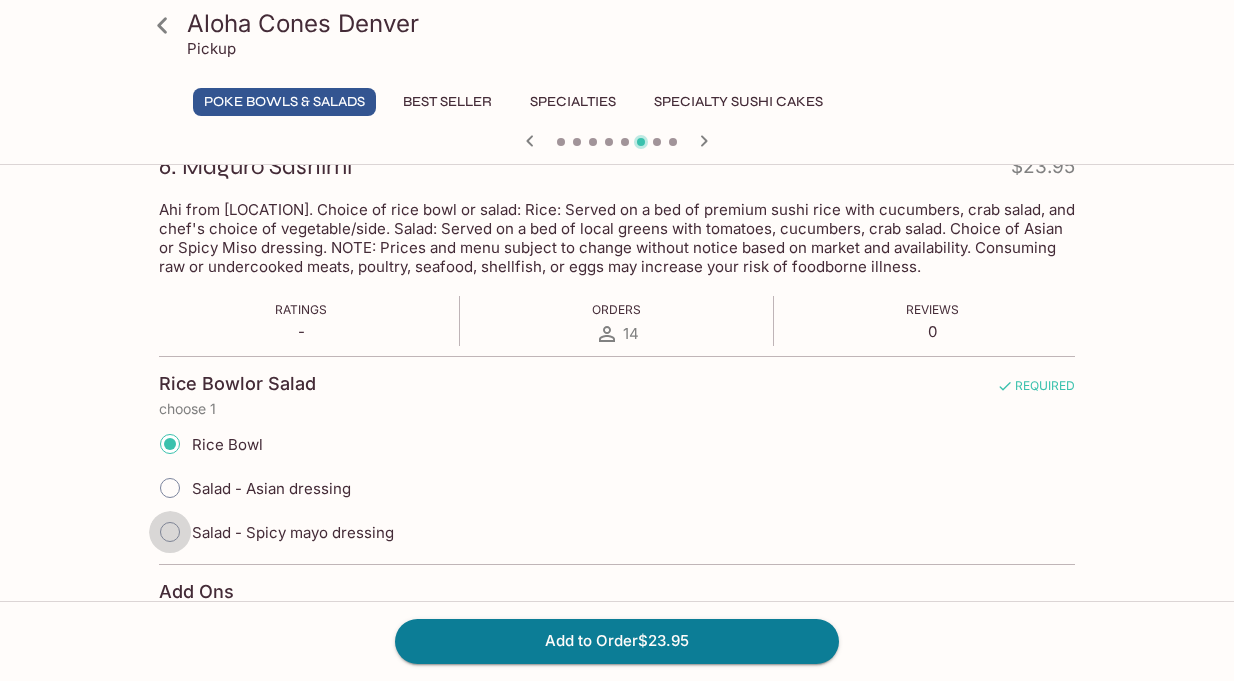 click on "Salad - Spicy mayo dressing" at bounding box center [170, 532] 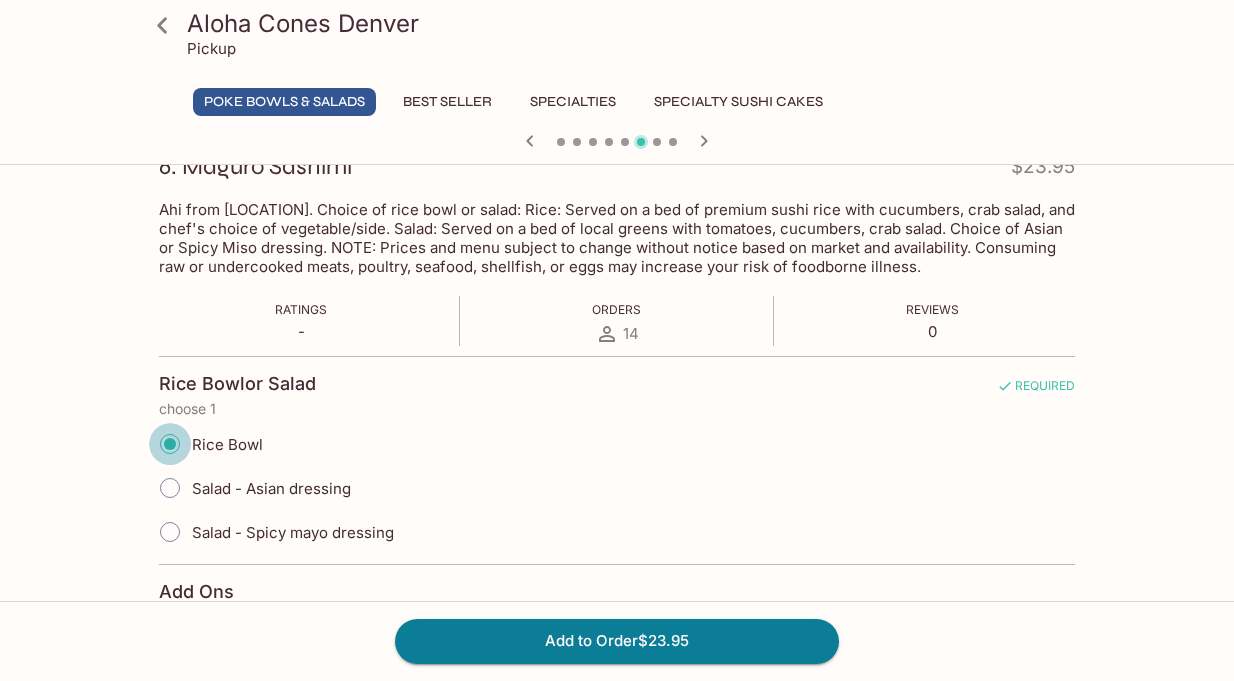 click on "Rice Bowl" at bounding box center (170, 444) 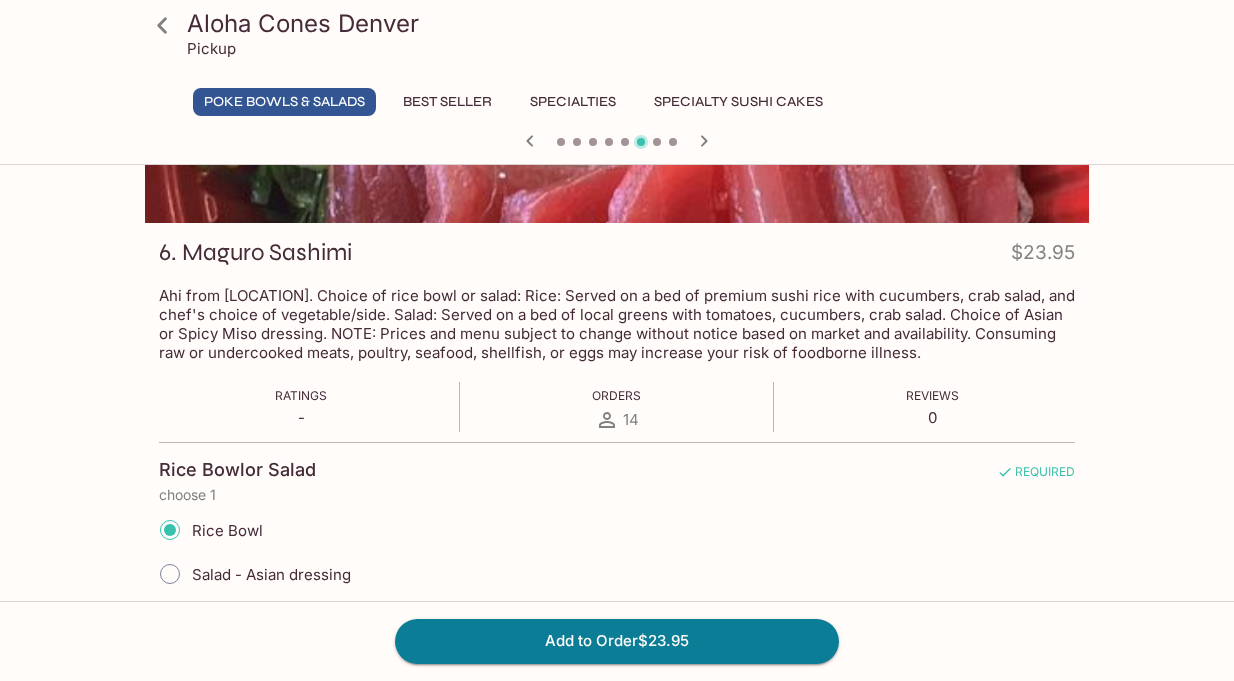 scroll, scrollTop: 216, scrollLeft: 0, axis: vertical 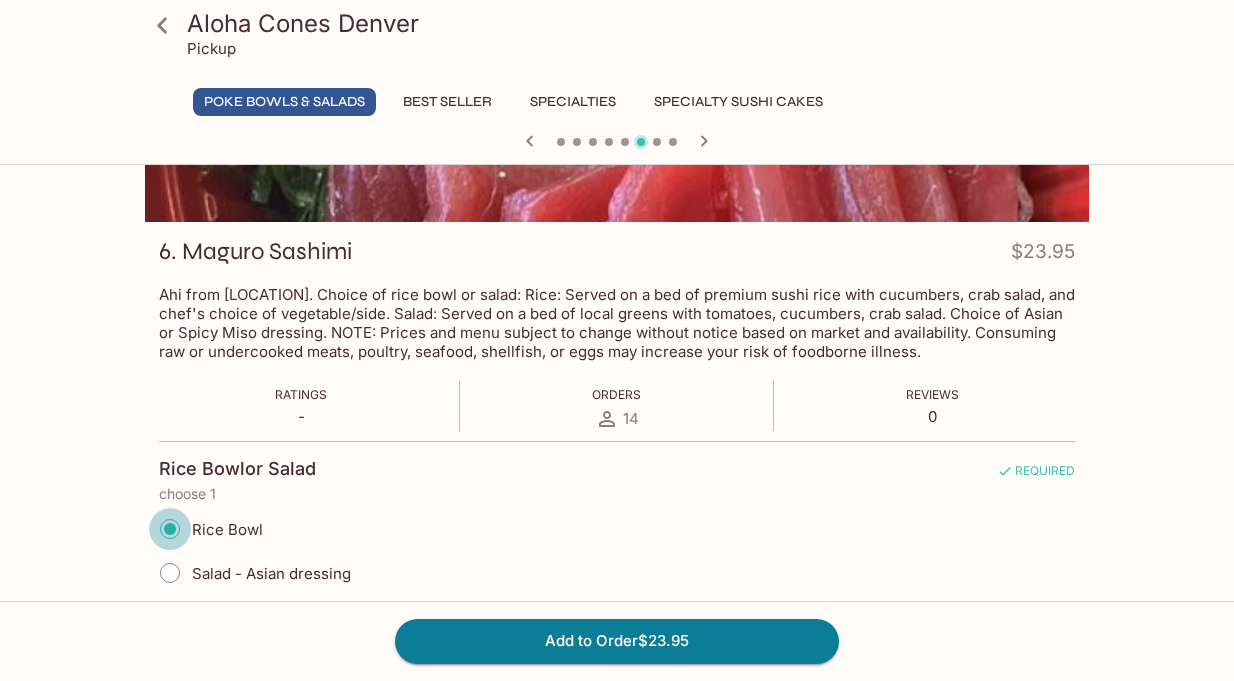 click on "Rice Bowl" at bounding box center [170, 529] 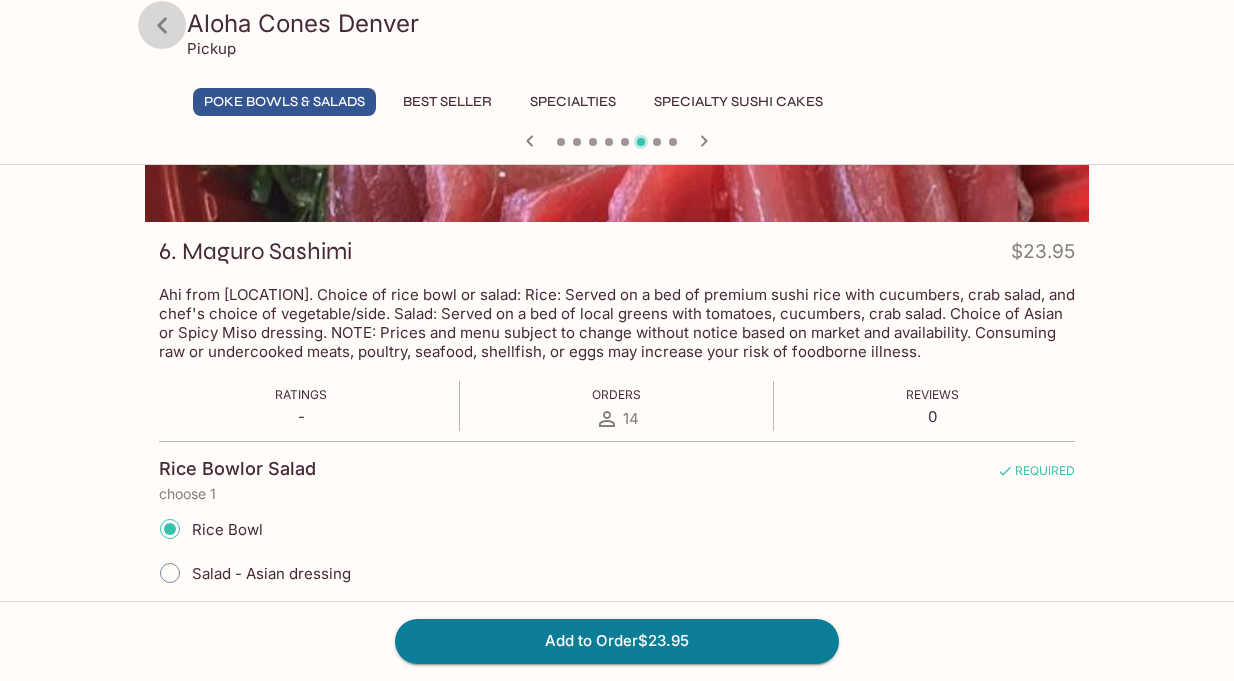 click 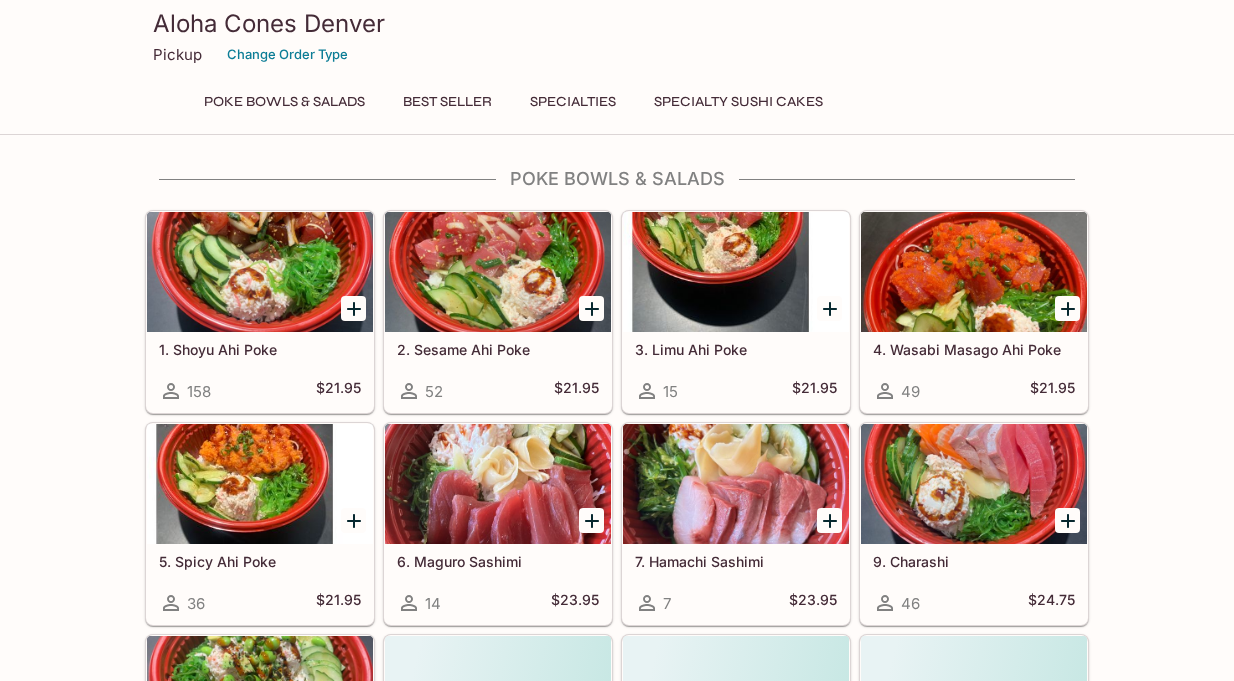 scroll, scrollTop: 0, scrollLeft: 0, axis: both 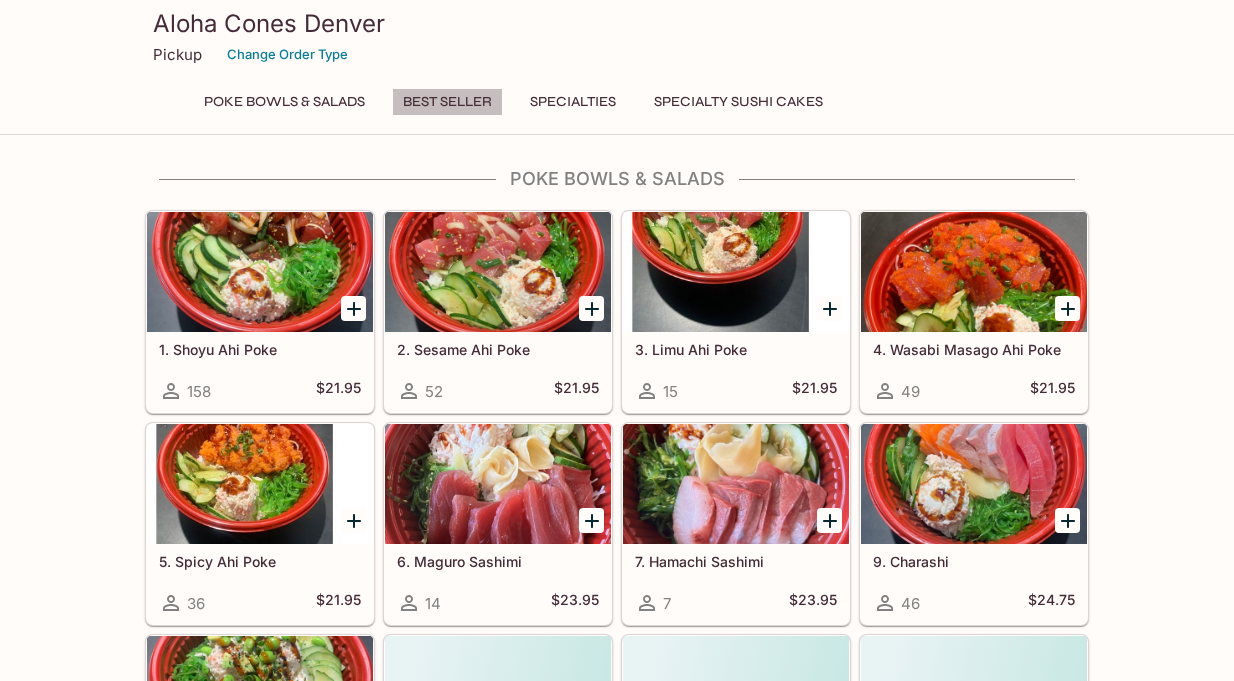 click on "Best Seller" at bounding box center [447, 102] 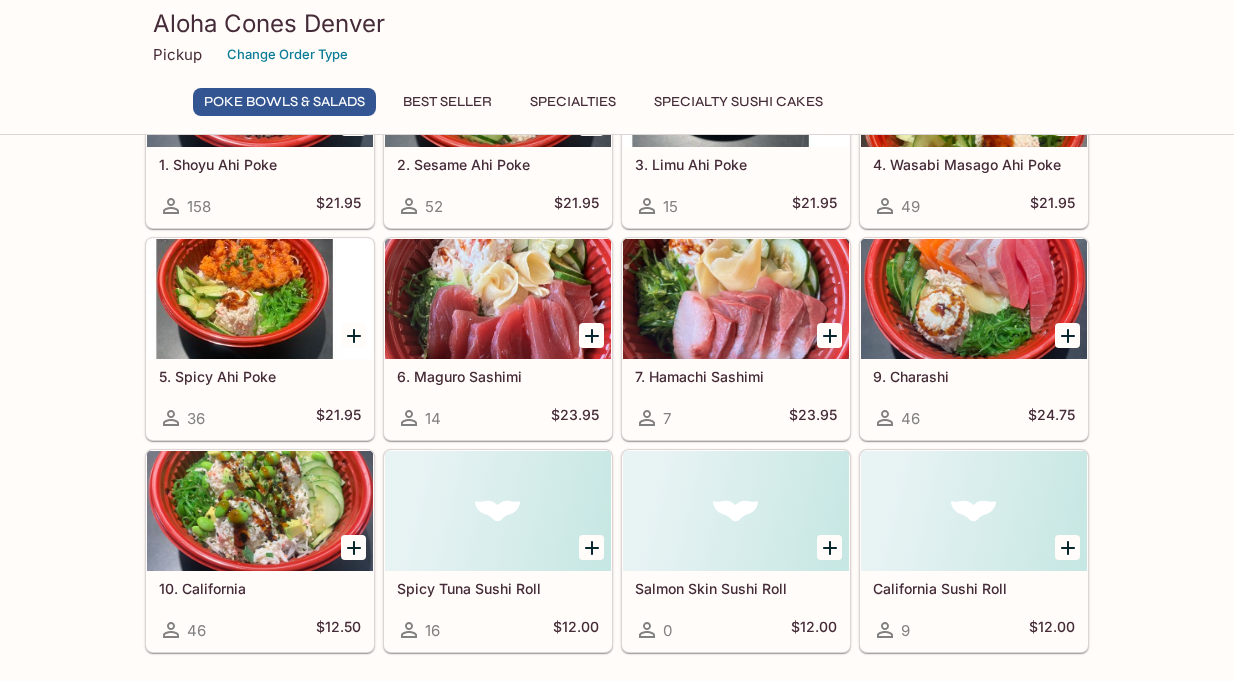 scroll, scrollTop: 167, scrollLeft: 0, axis: vertical 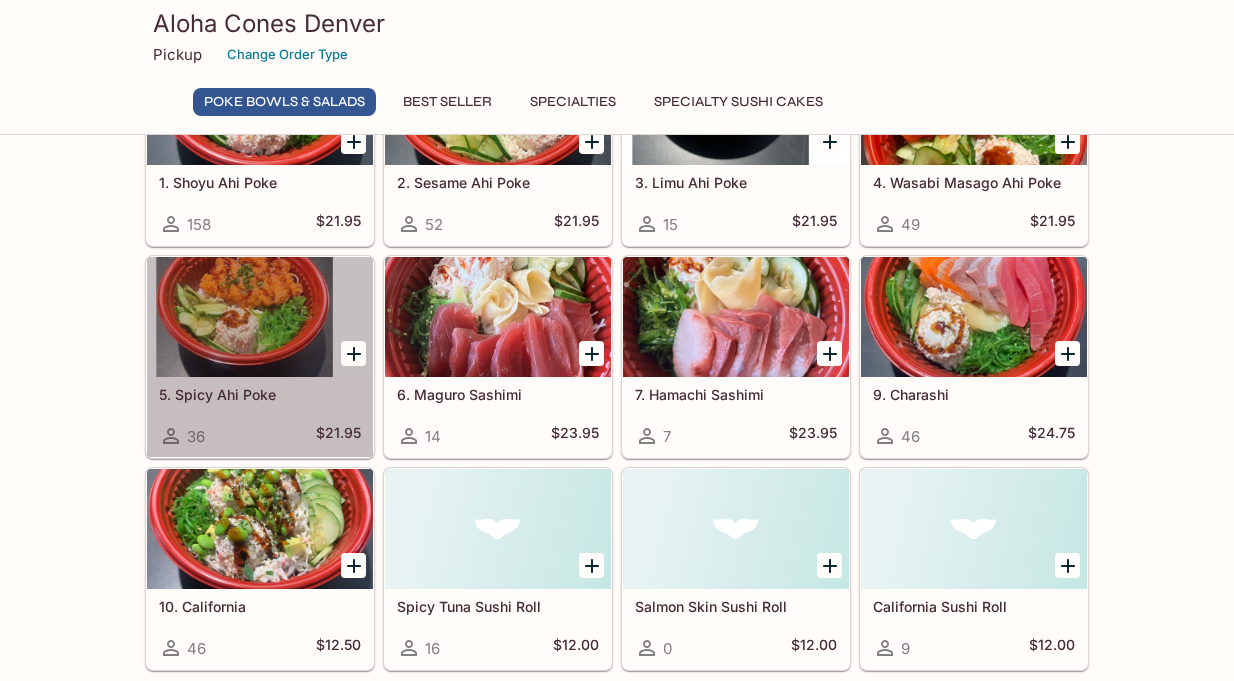 click on "5. Spicy Ahi Poke" at bounding box center [260, 394] 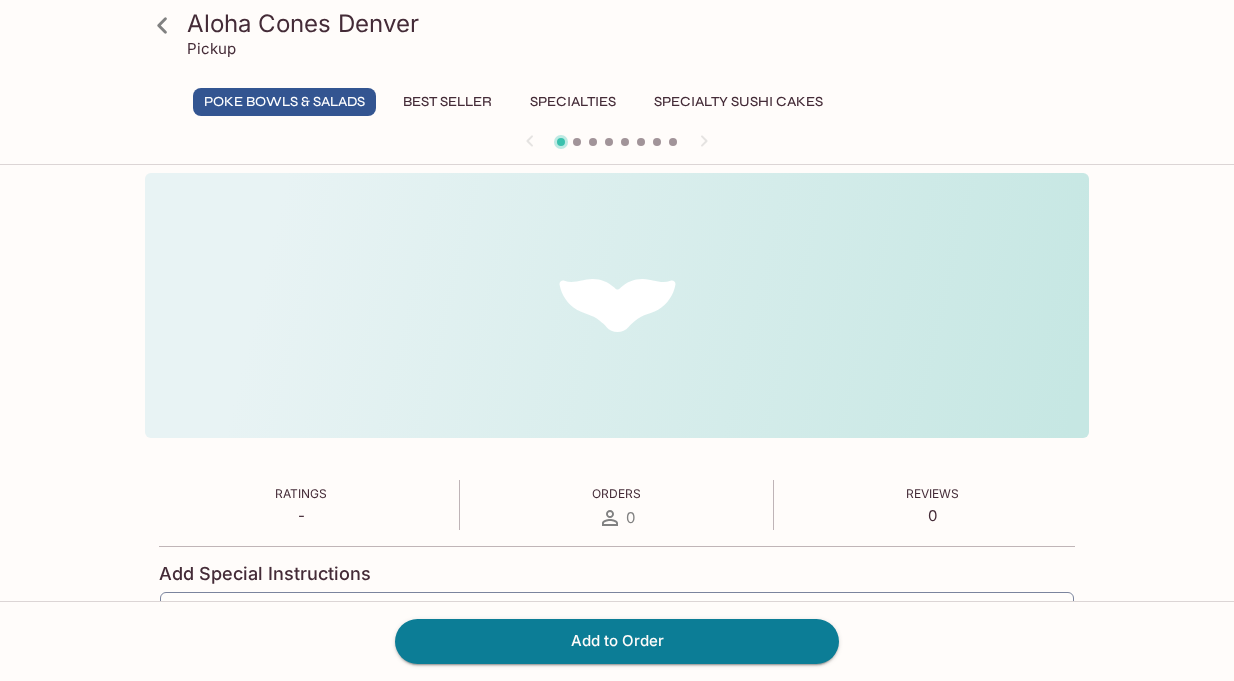 scroll, scrollTop: 0, scrollLeft: 0, axis: both 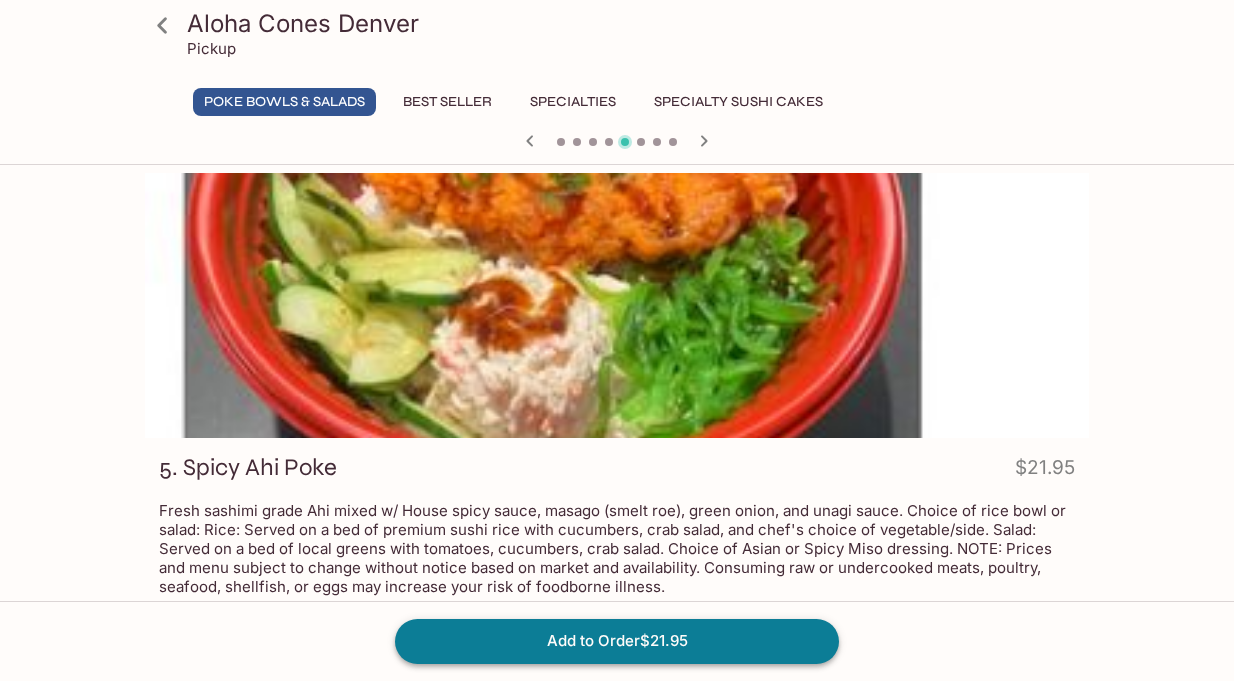 click on "Add to Order  $21.95" at bounding box center [617, 641] 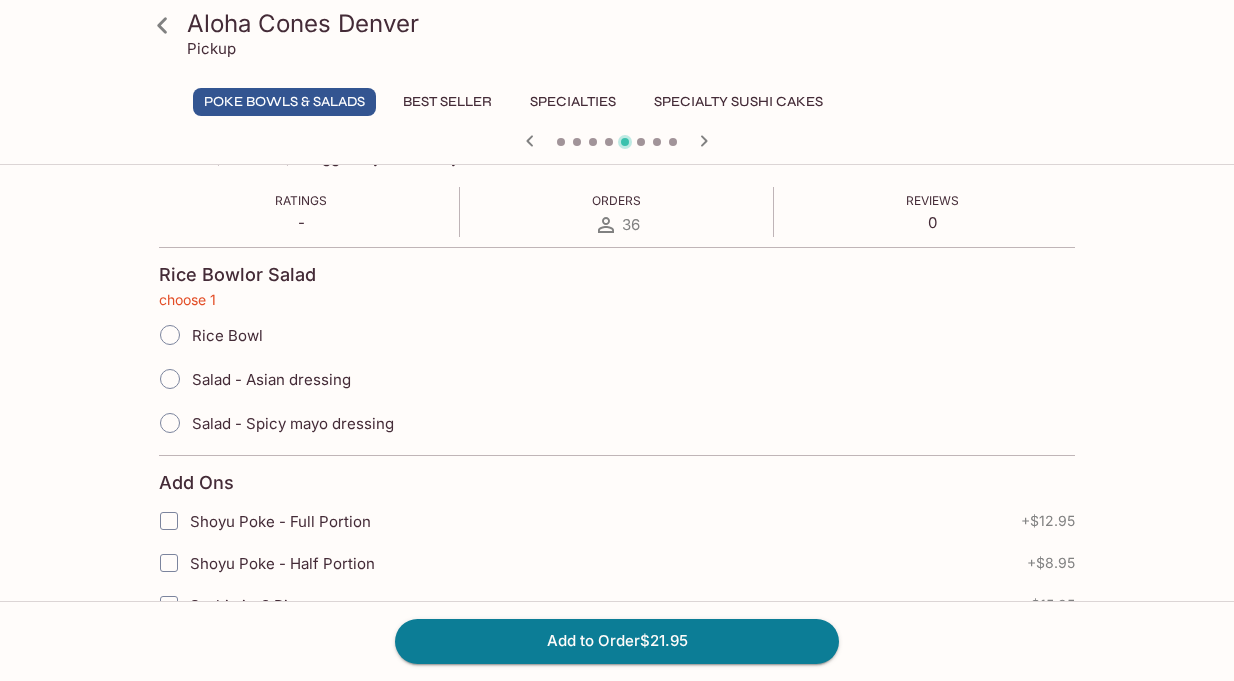 scroll, scrollTop: 431, scrollLeft: 0, axis: vertical 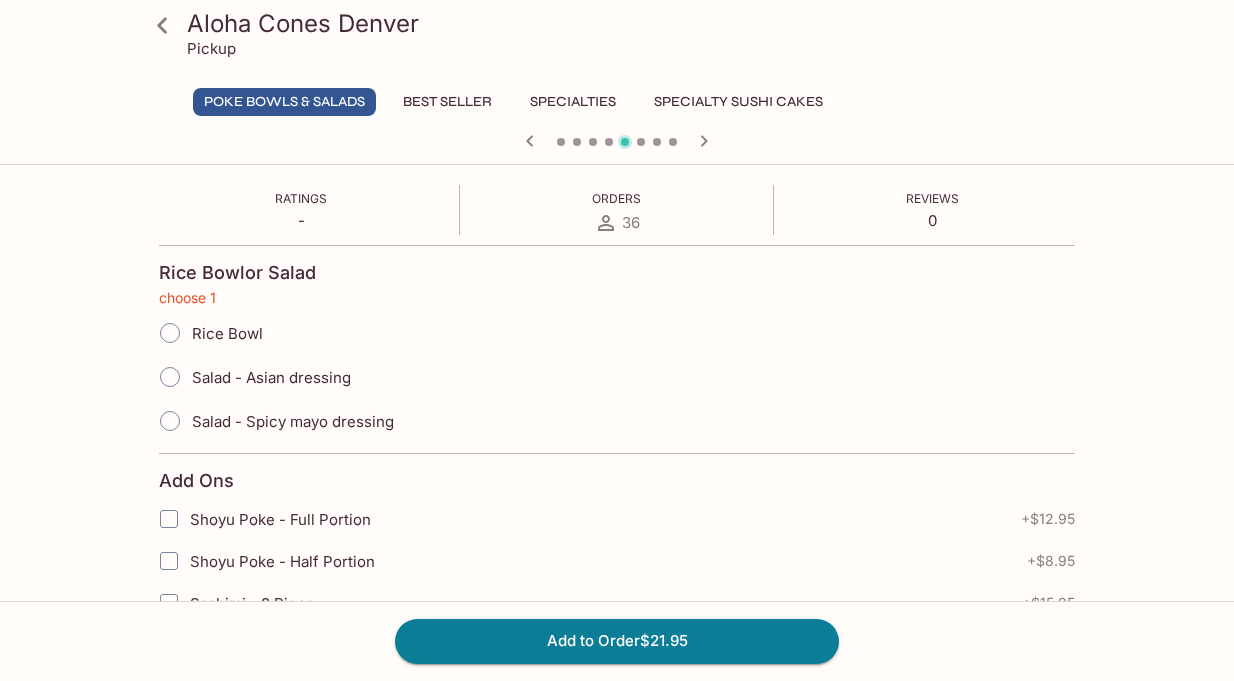 click on "Rice Bowl" at bounding box center [227, 333] 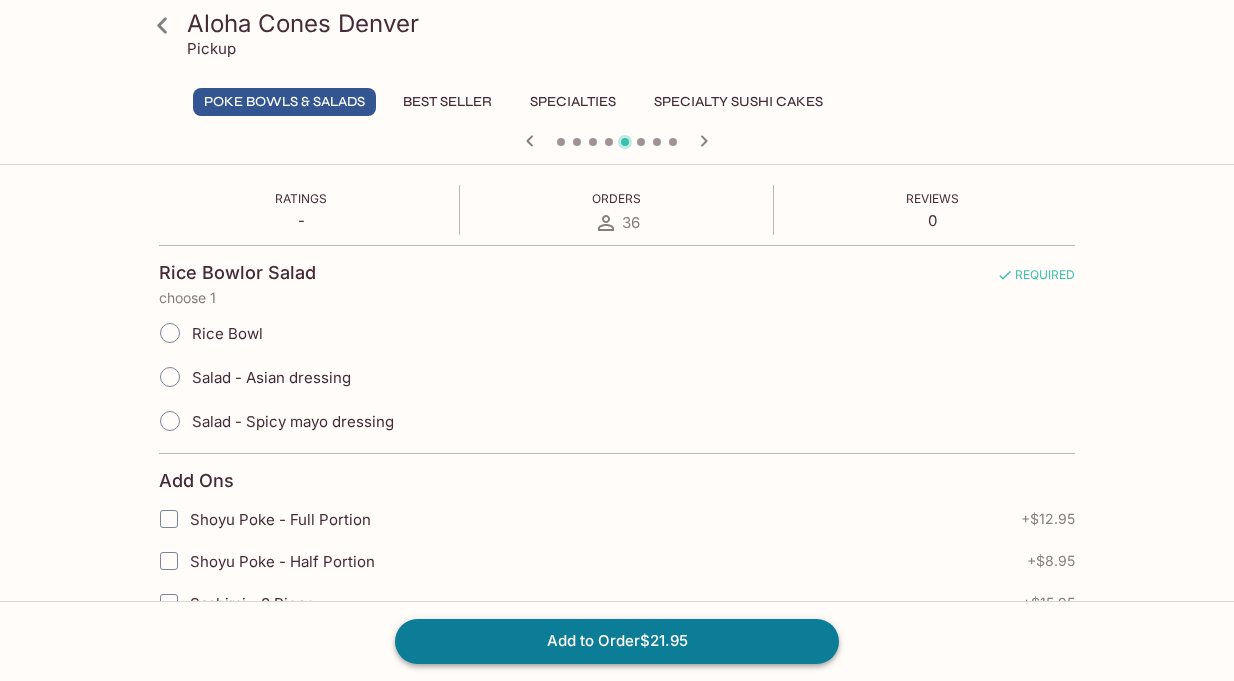 click on "Add to Order  $21.95" at bounding box center [617, 641] 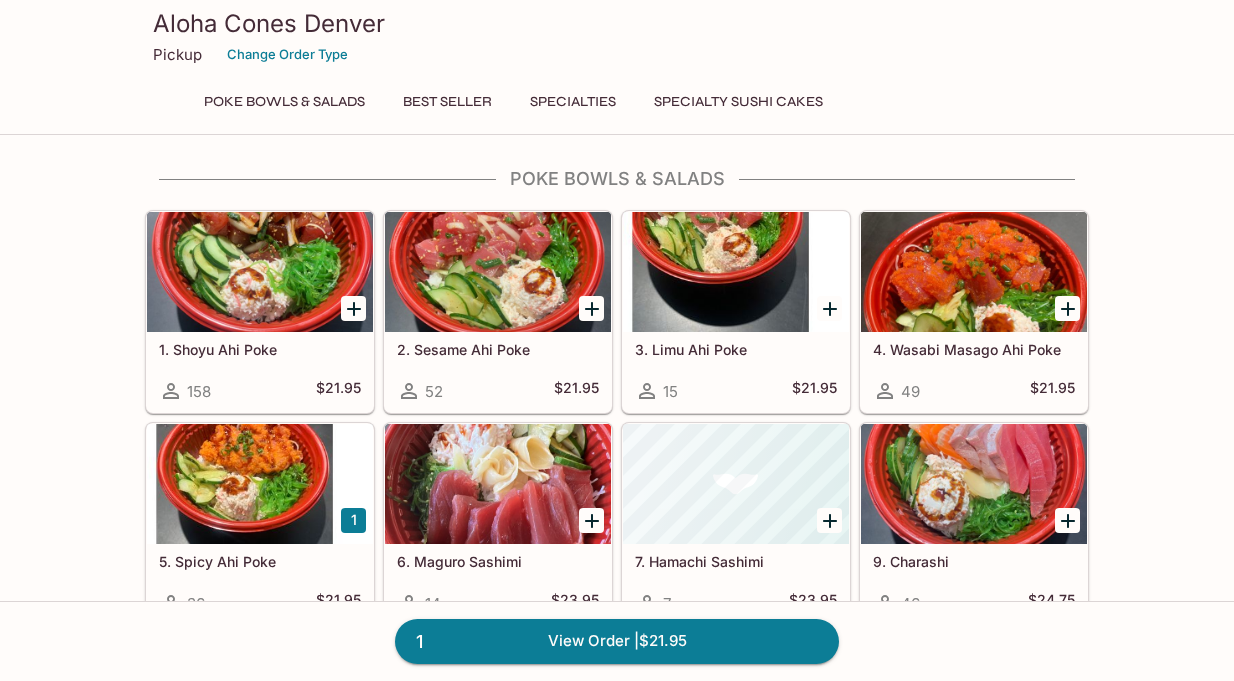 scroll, scrollTop: 0, scrollLeft: 0, axis: both 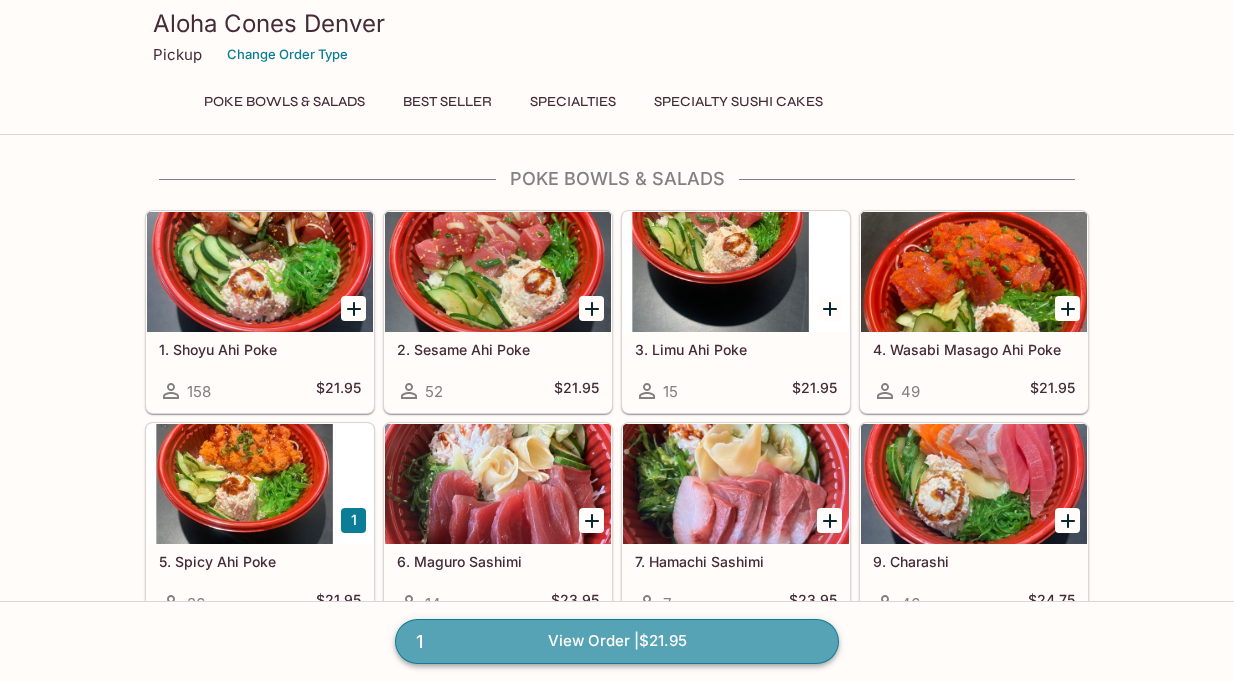 click on "1 View Order |  $21.95" at bounding box center [617, 641] 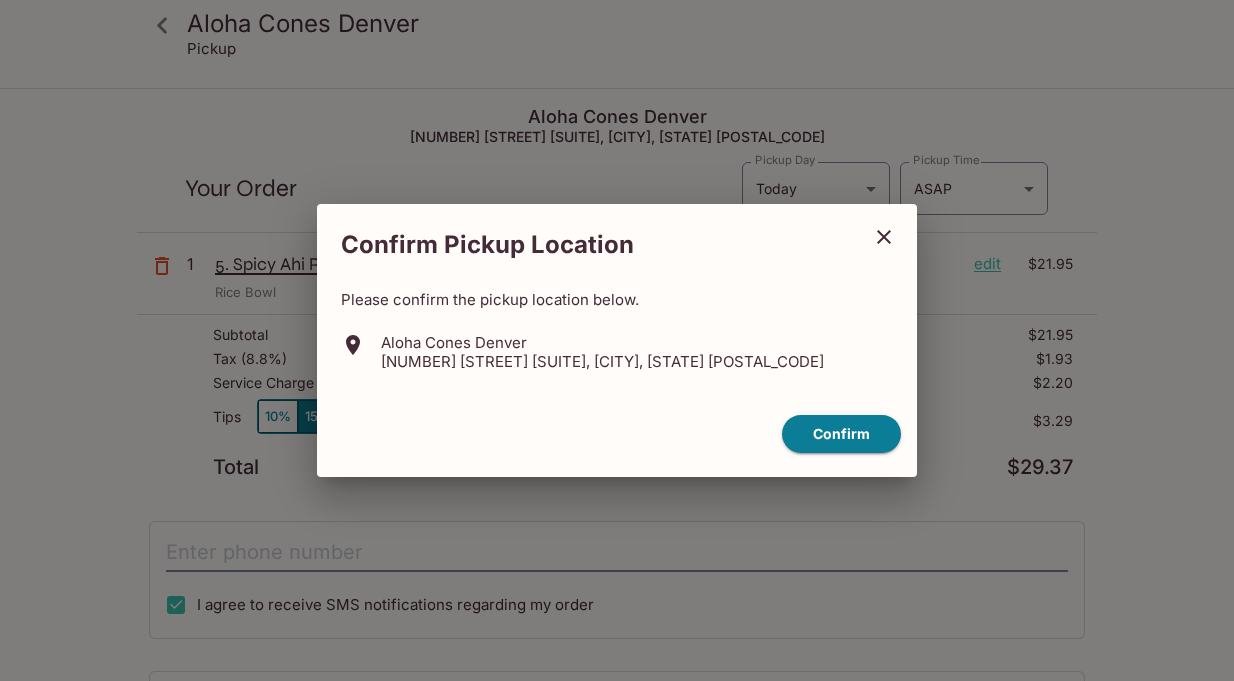 scroll, scrollTop: 0, scrollLeft: 0, axis: both 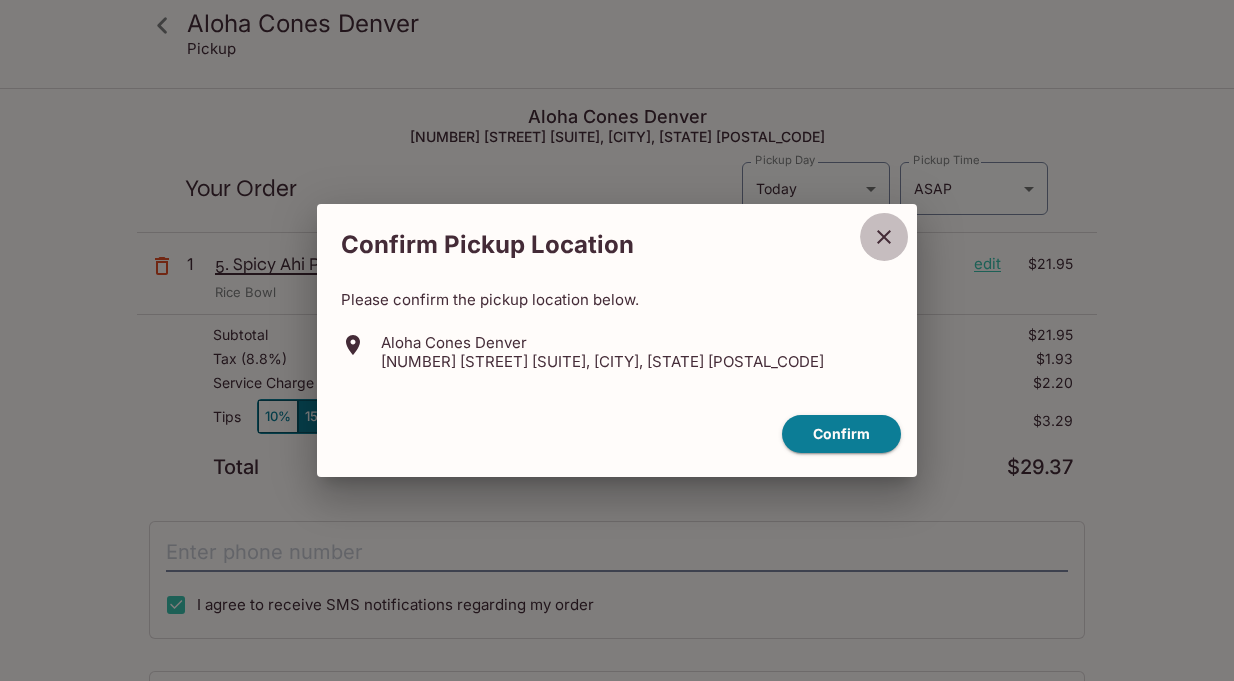click 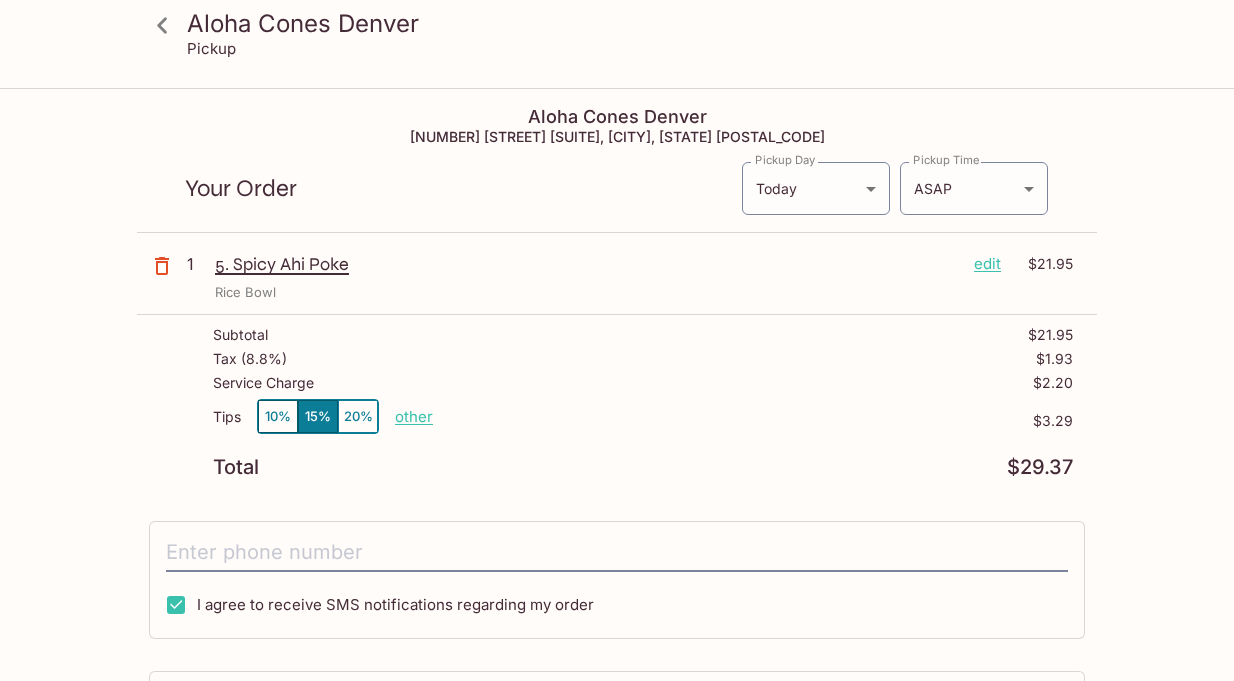 click on "other" at bounding box center [414, 416] 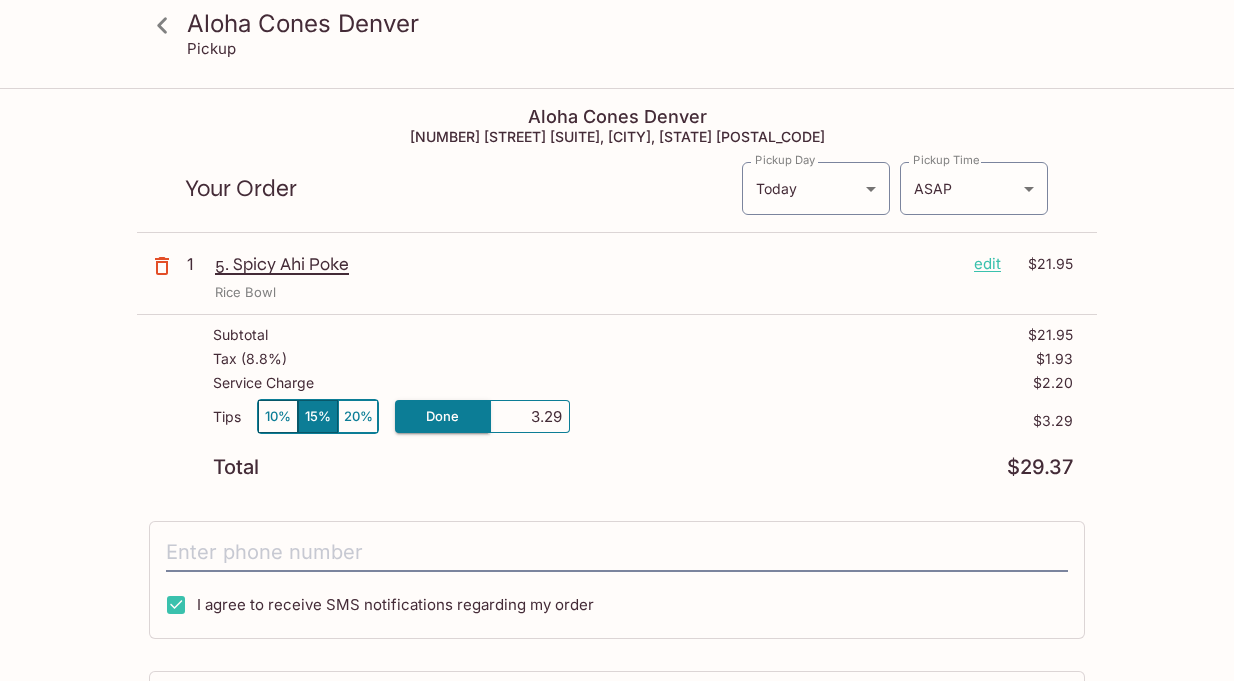 click on "3.29" at bounding box center [530, 417] 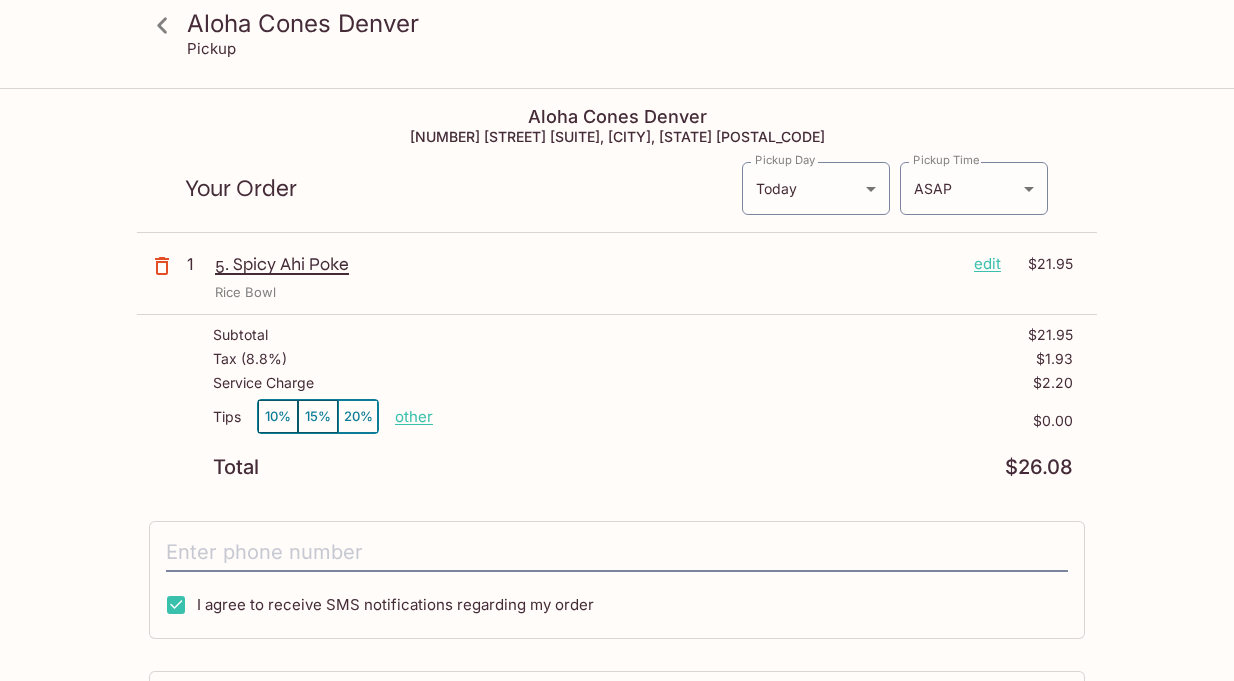 click on "Total $26.08" at bounding box center (643, 467) 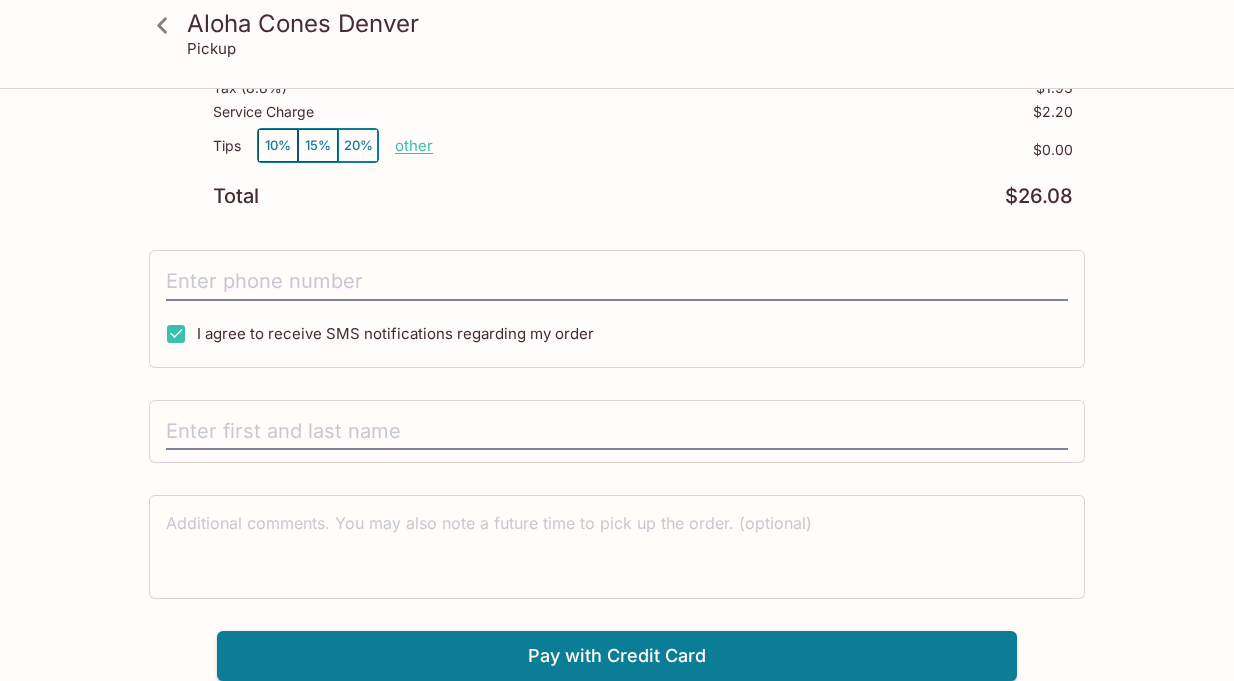 scroll, scrollTop: 0, scrollLeft: 0, axis: both 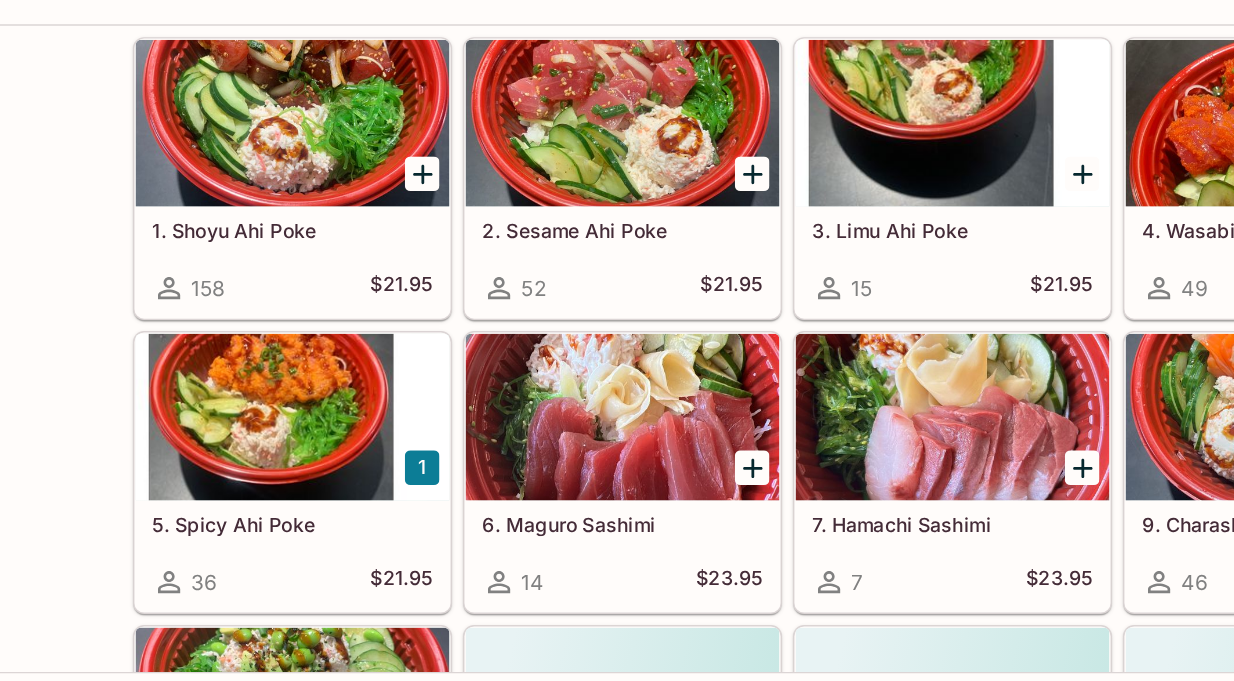 click at bounding box center [260, 417] 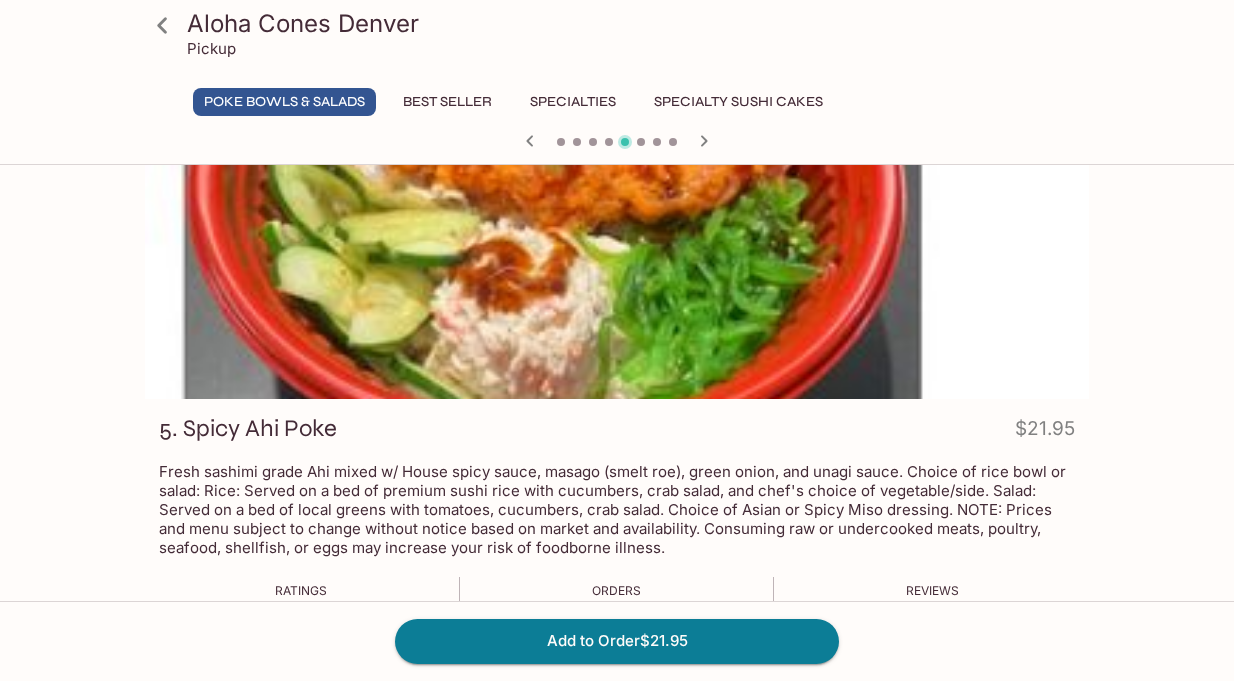 scroll, scrollTop: 45, scrollLeft: 0, axis: vertical 